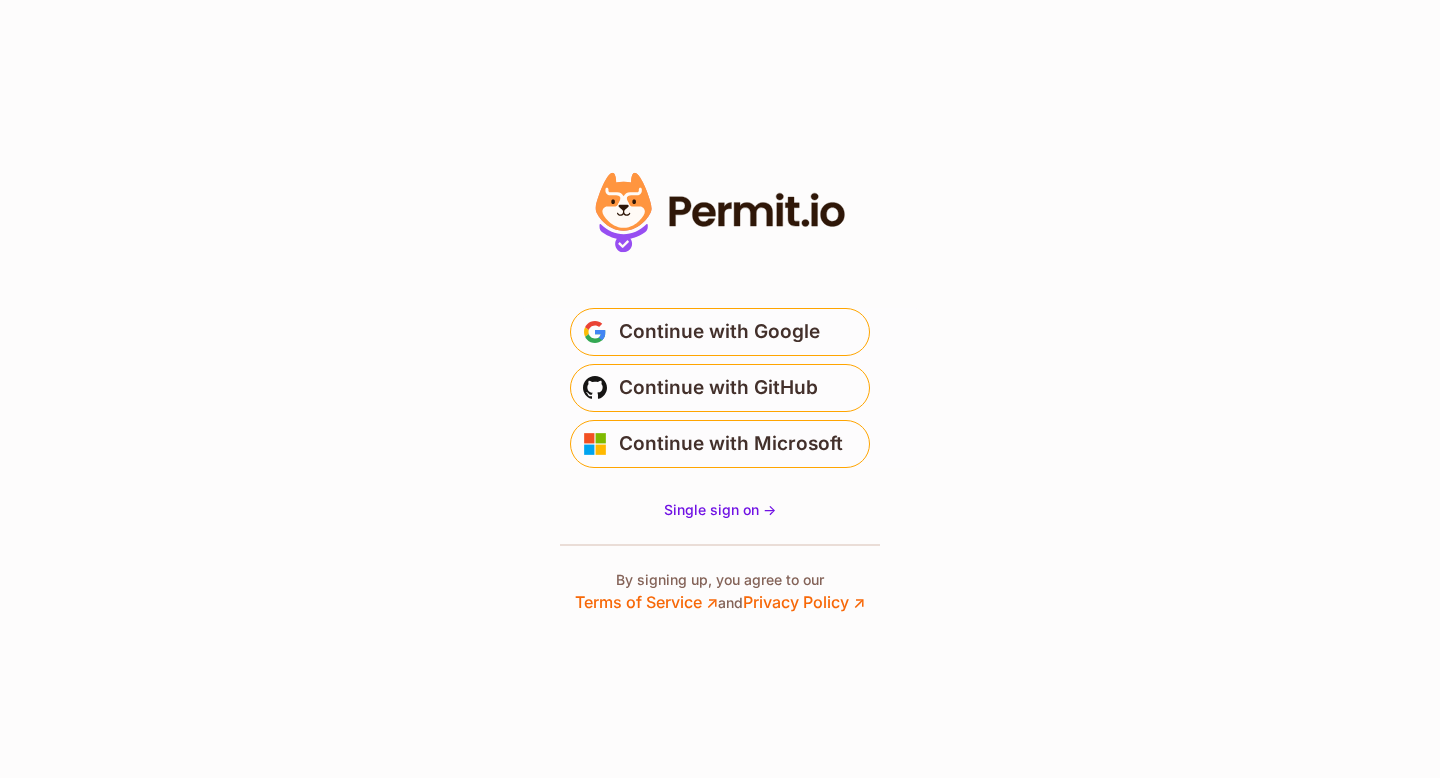 scroll, scrollTop: 0, scrollLeft: 0, axis: both 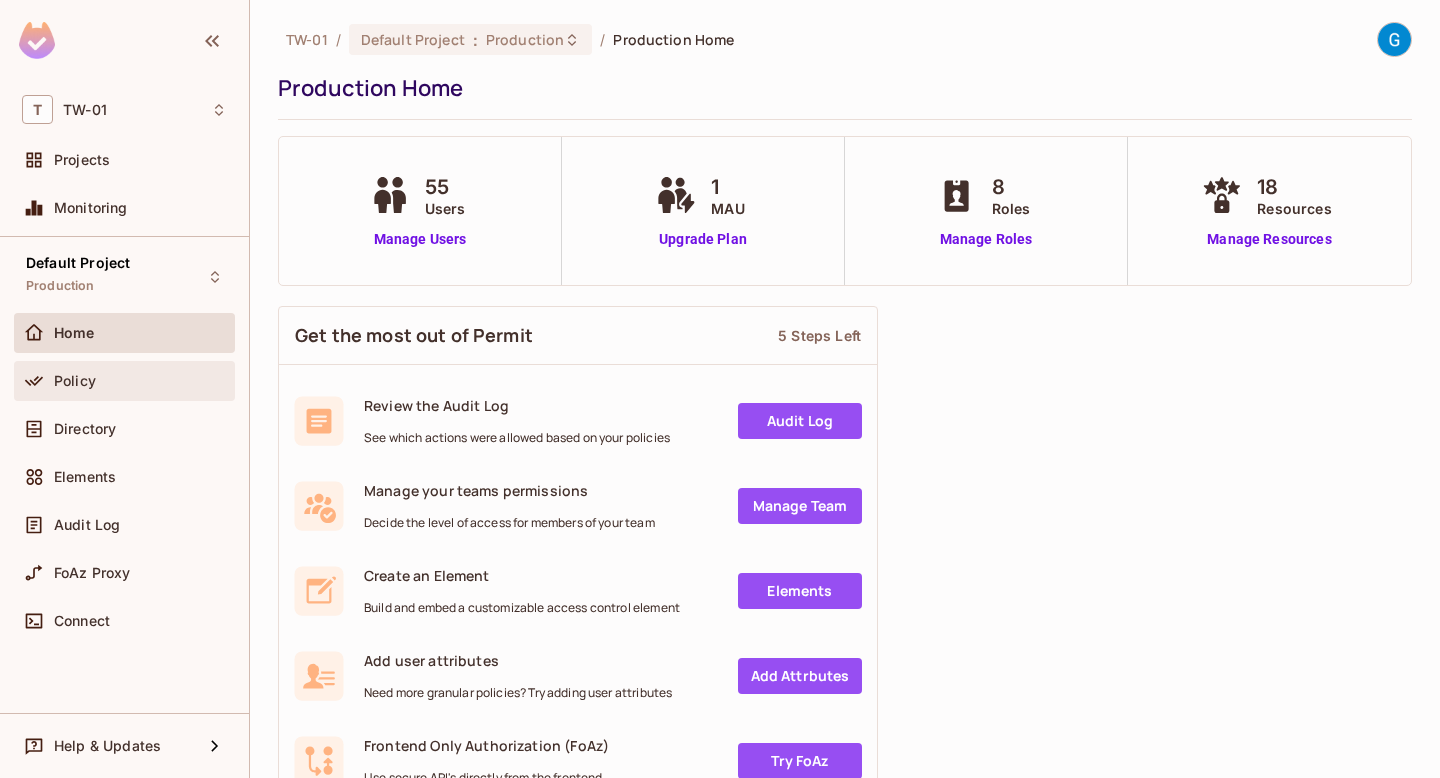 click on "Policy" at bounding box center [140, 381] 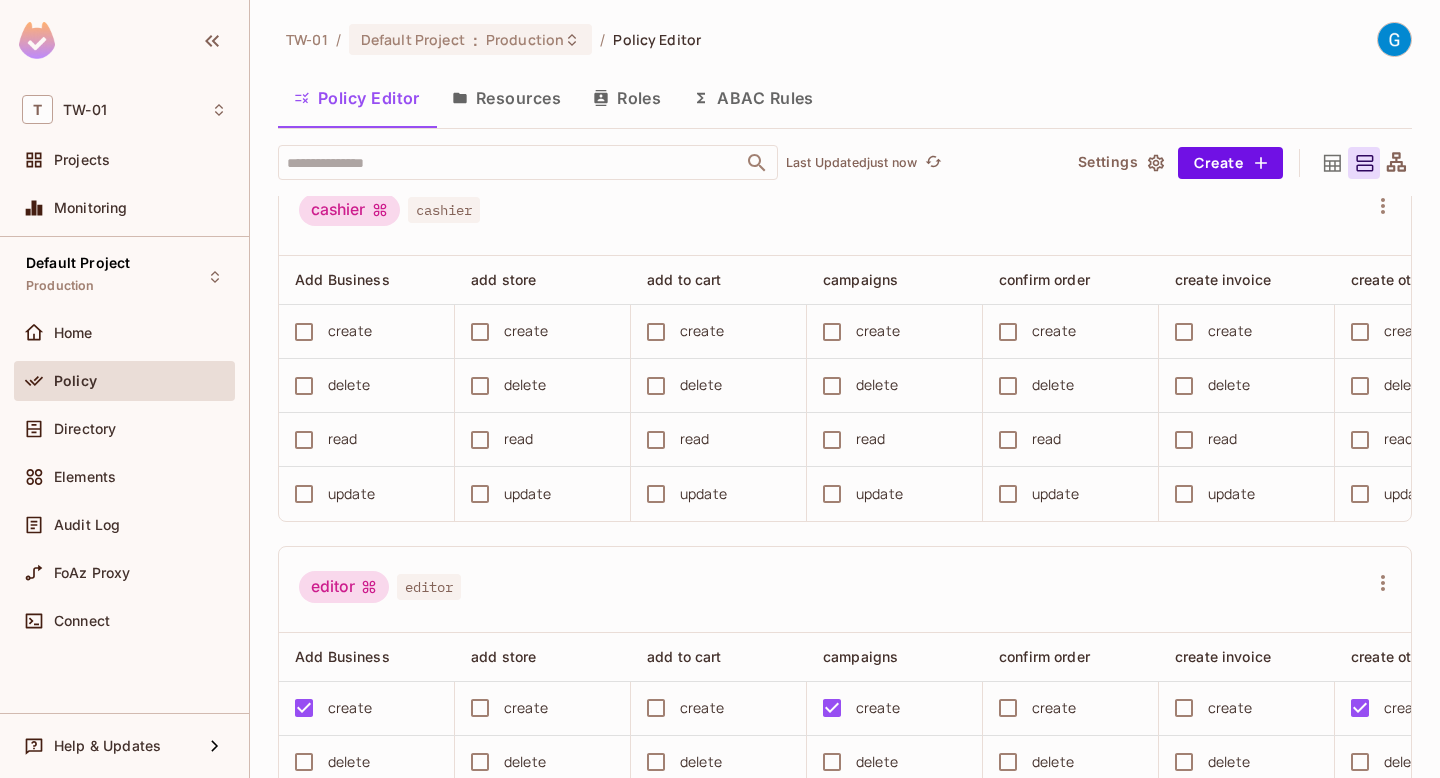 scroll, scrollTop: 405, scrollLeft: 0, axis: vertical 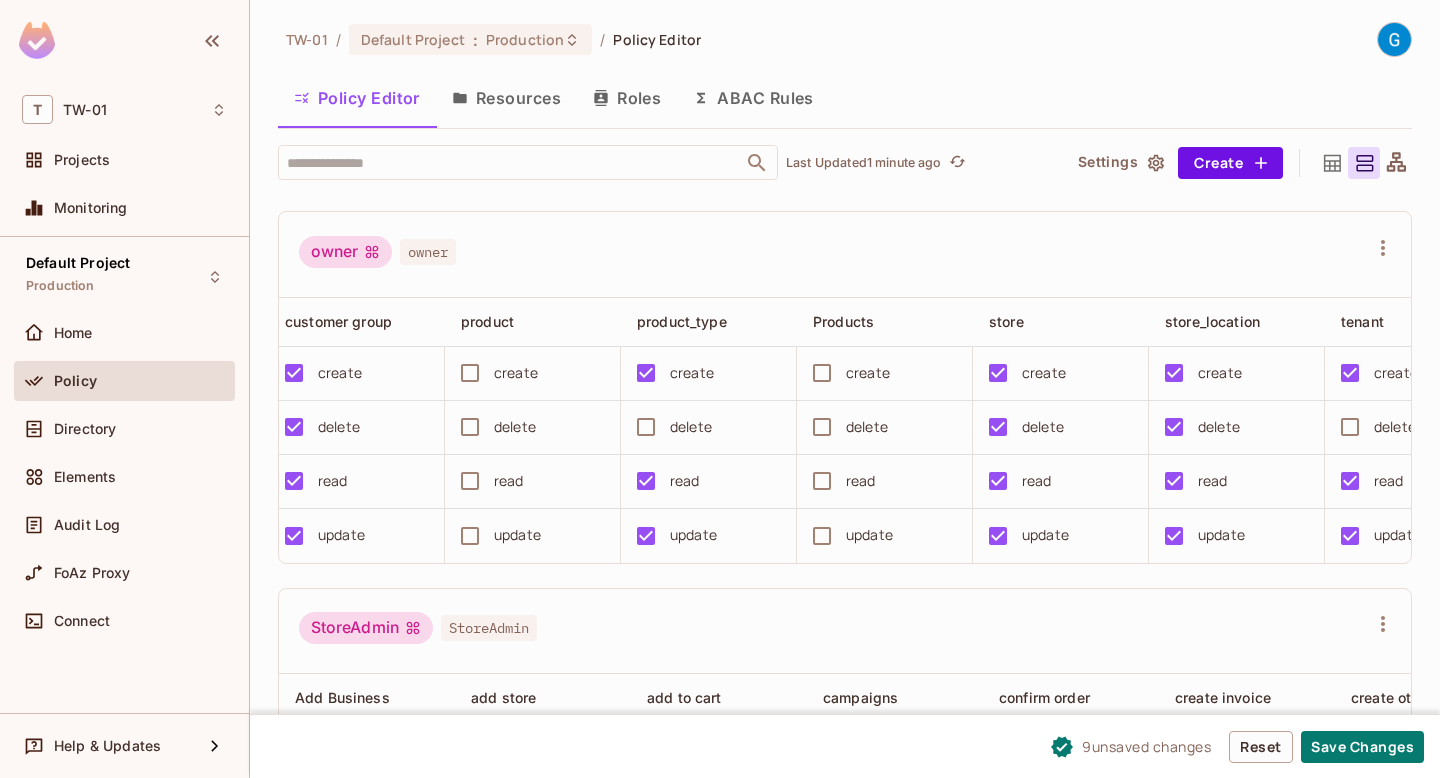 click on "create" at bounding box center (692, 373) 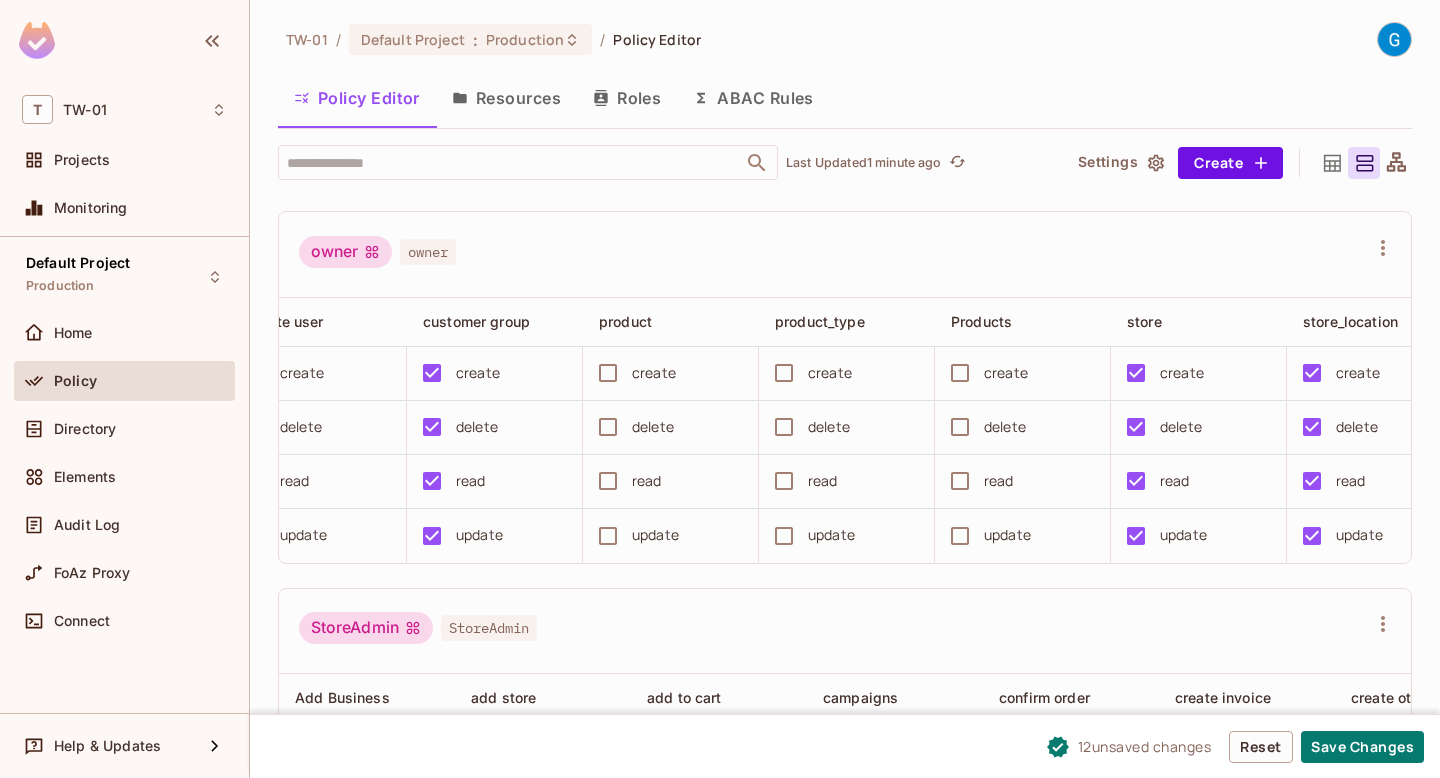 scroll, scrollTop: 0, scrollLeft: 1402, axis: horizontal 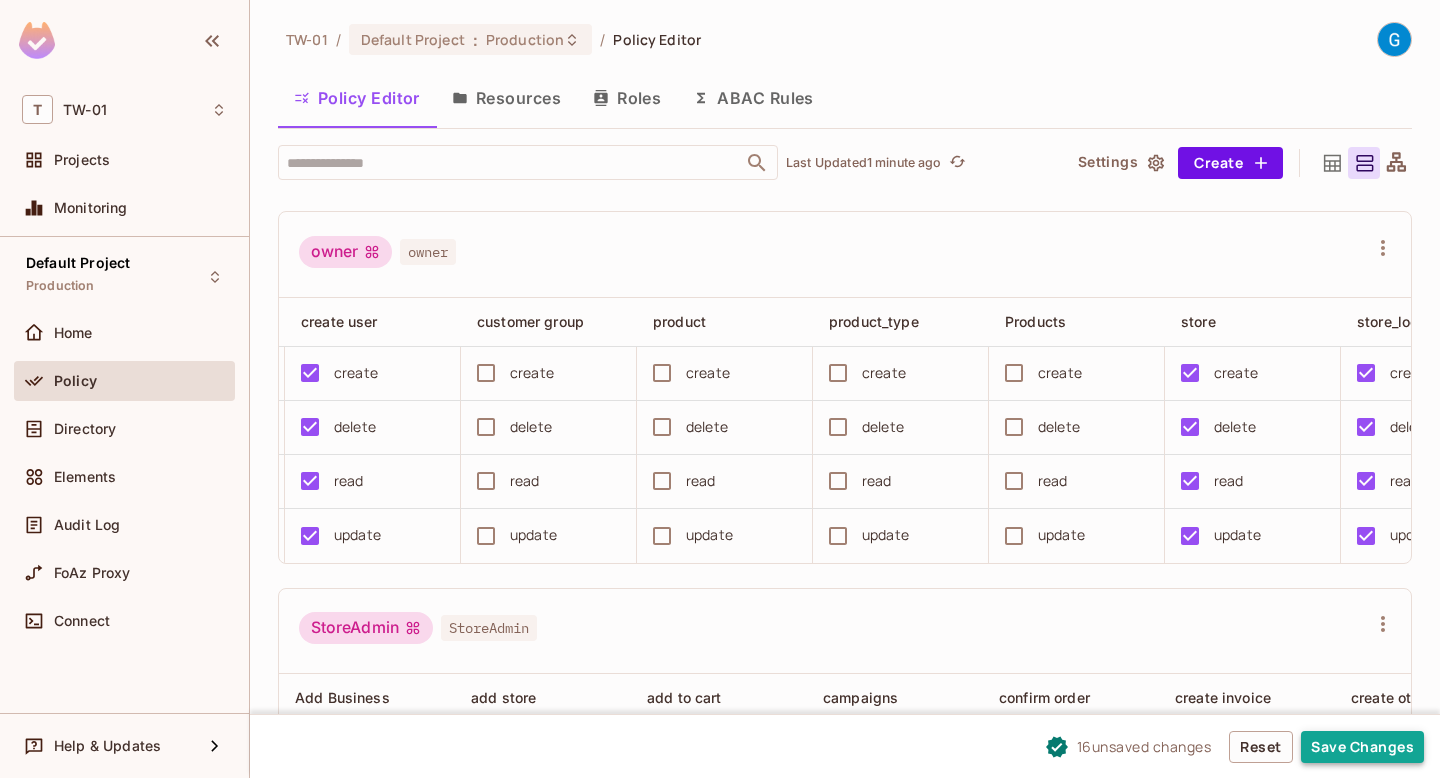 click on "Save Changes" at bounding box center (1362, 747) 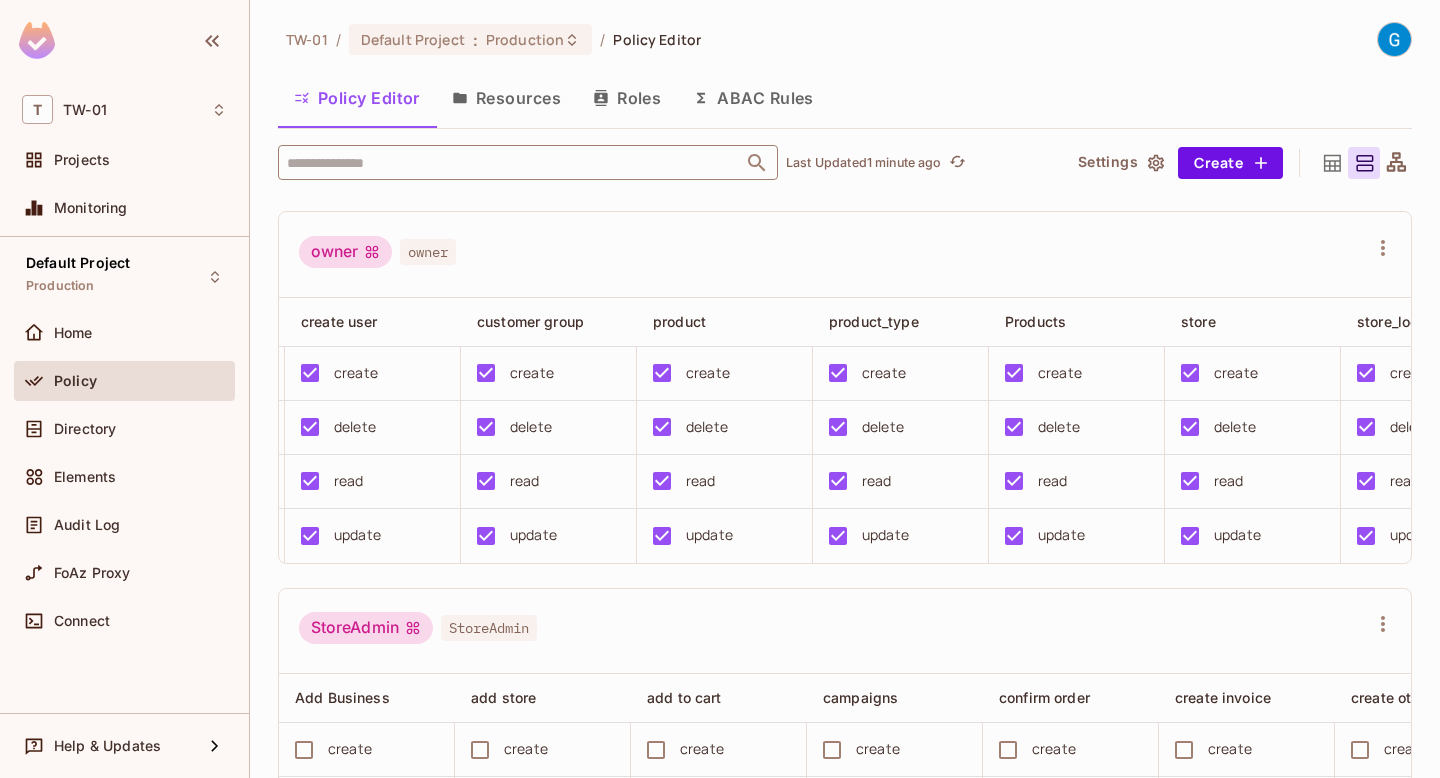 click on "​" at bounding box center [528, 162] 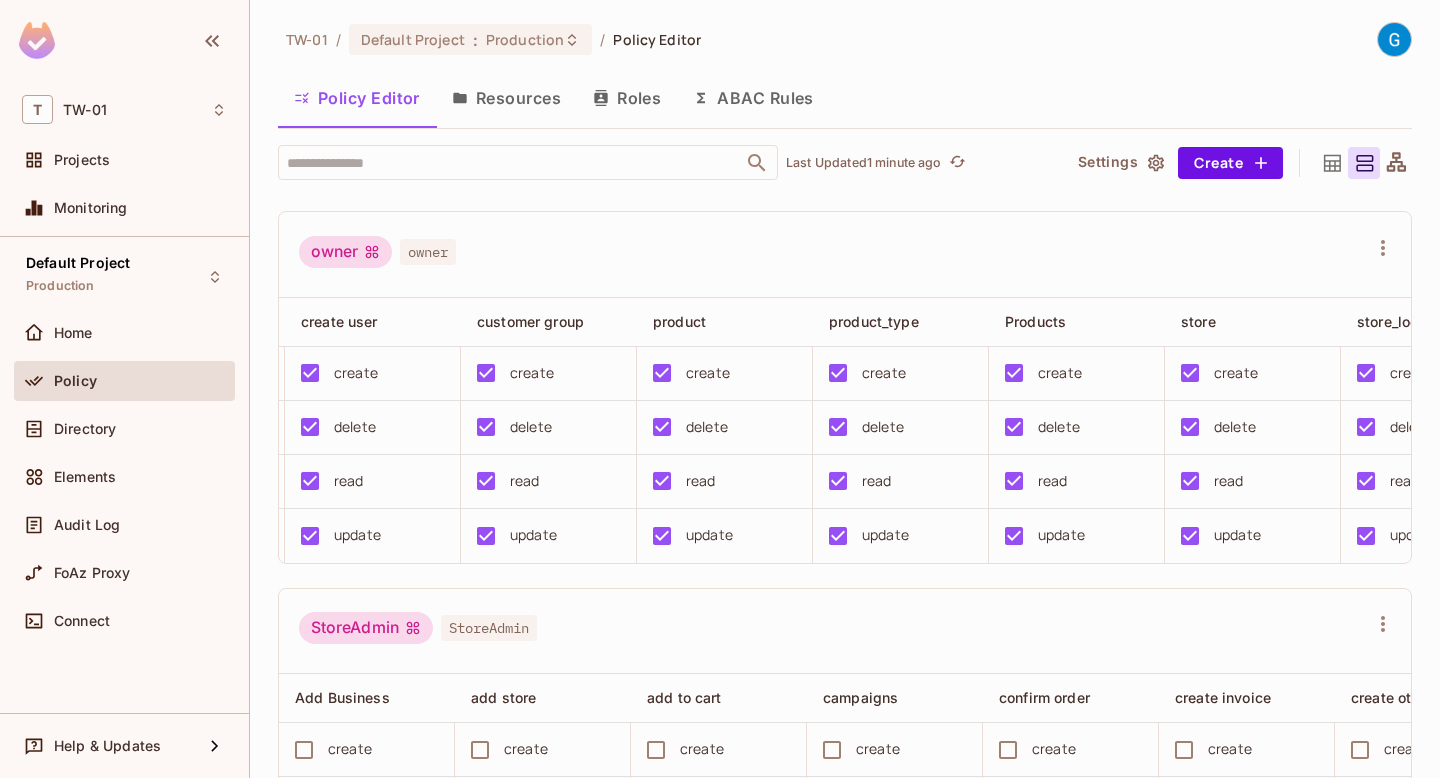 click on "owner owner" at bounding box center (845, 255) 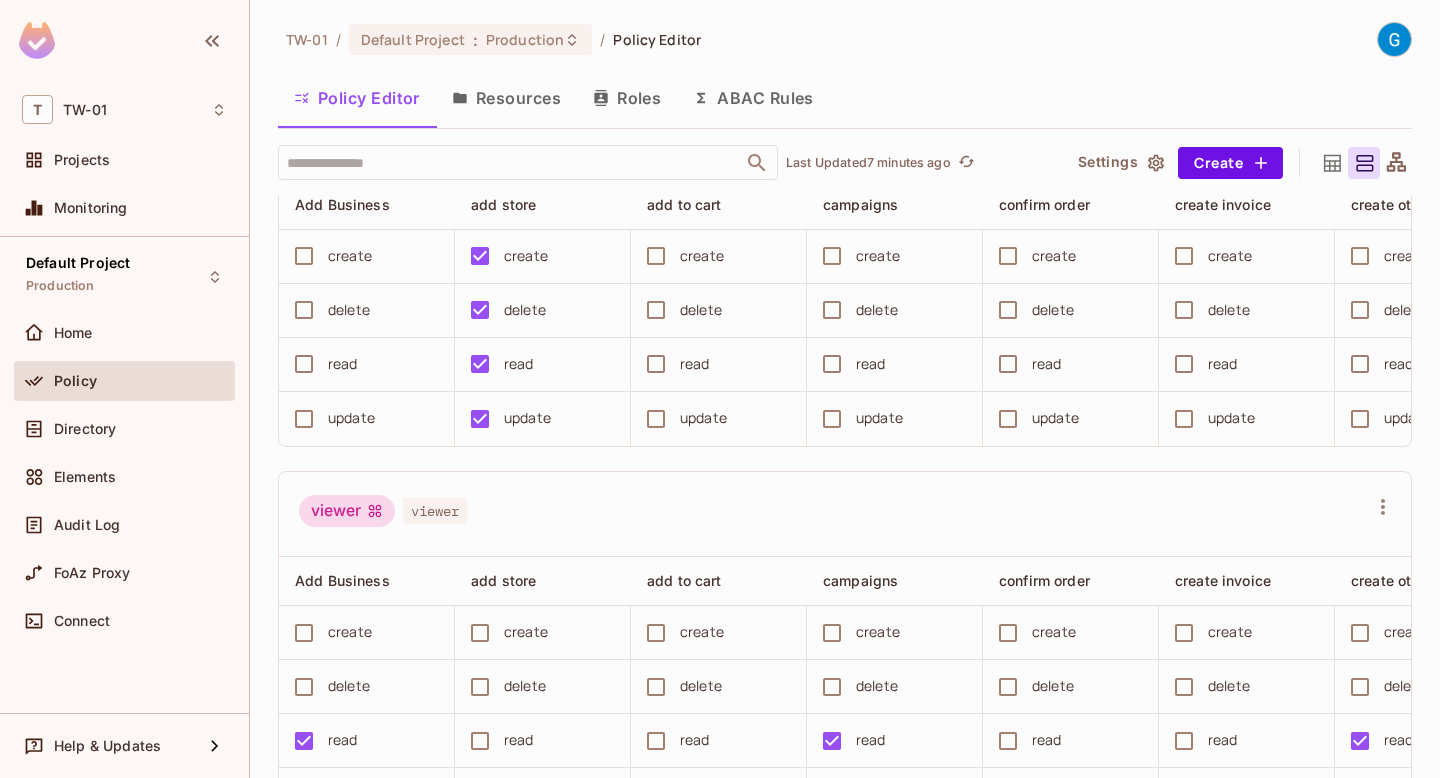 scroll, scrollTop: 2515, scrollLeft: 0, axis: vertical 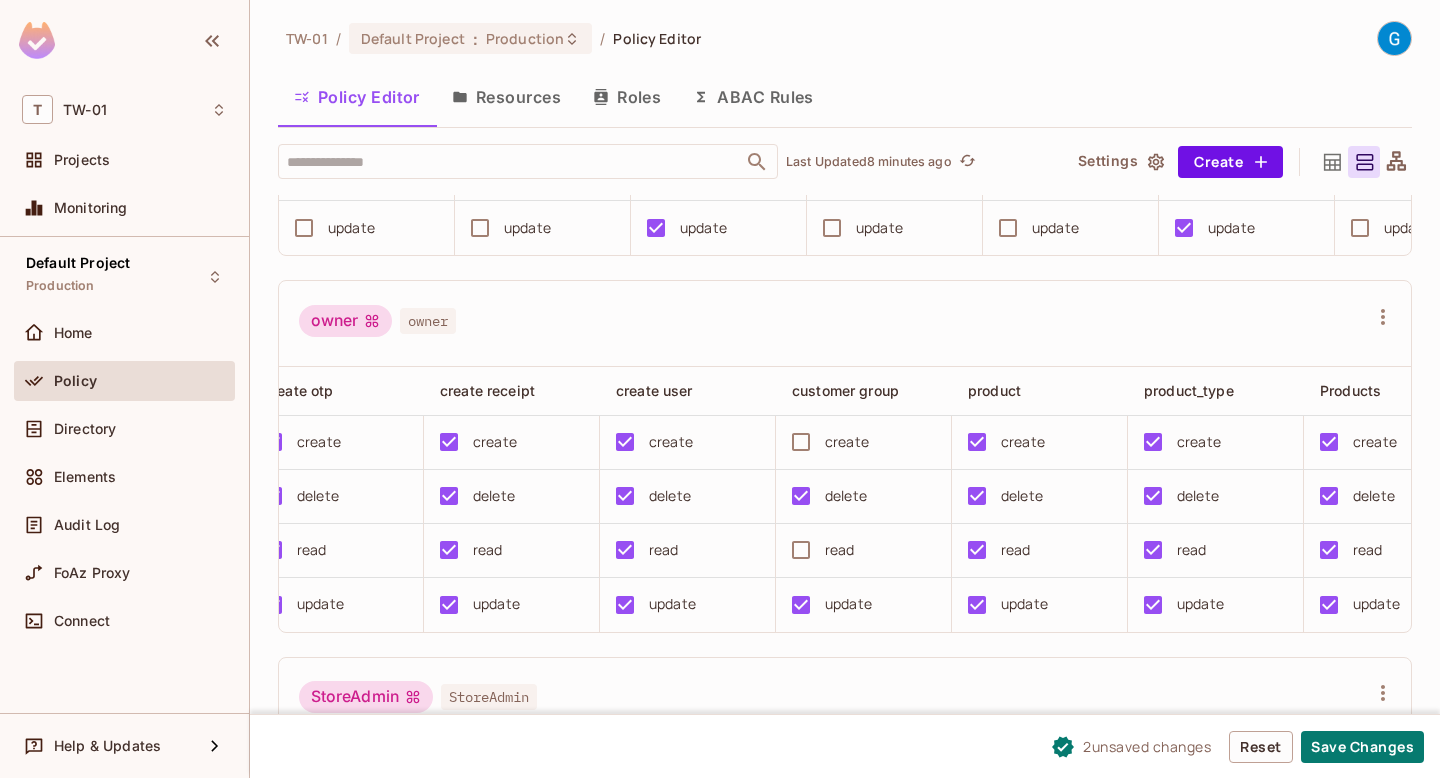 click on "2  unsaved change s Reset Save Changes" at bounding box center (845, 746) 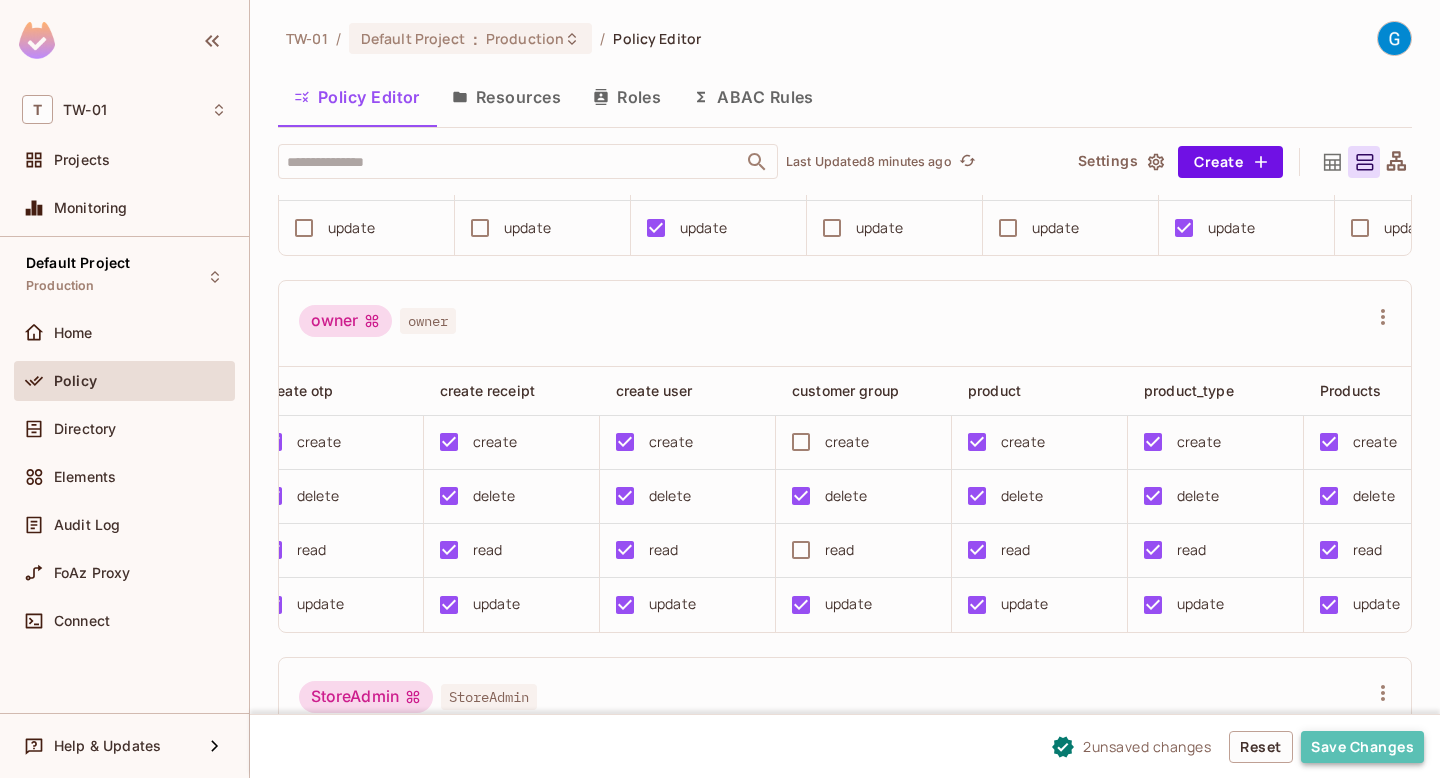 click on "Save Changes" at bounding box center [1362, 747] 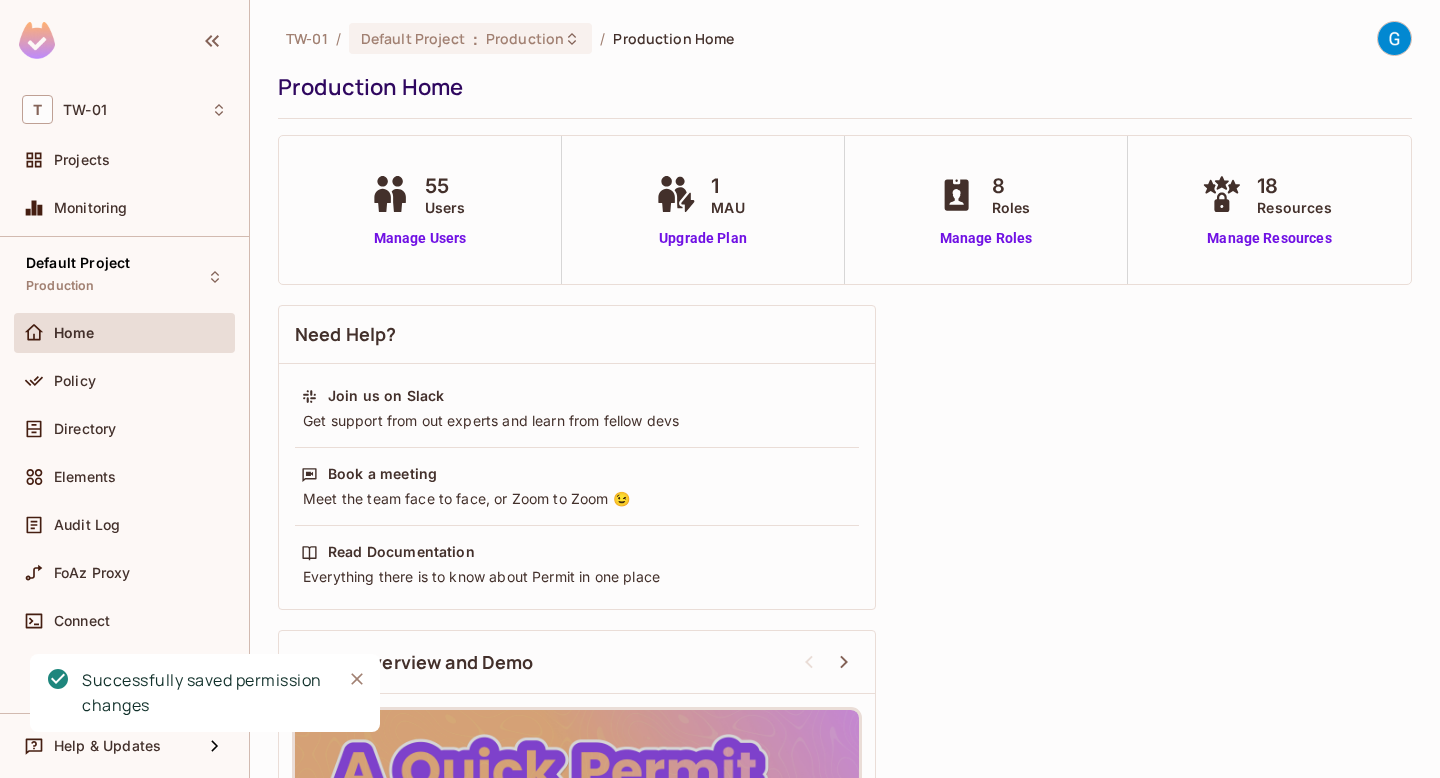 scroll, scrollTop: 0, scrollLeft: 0, axis: both 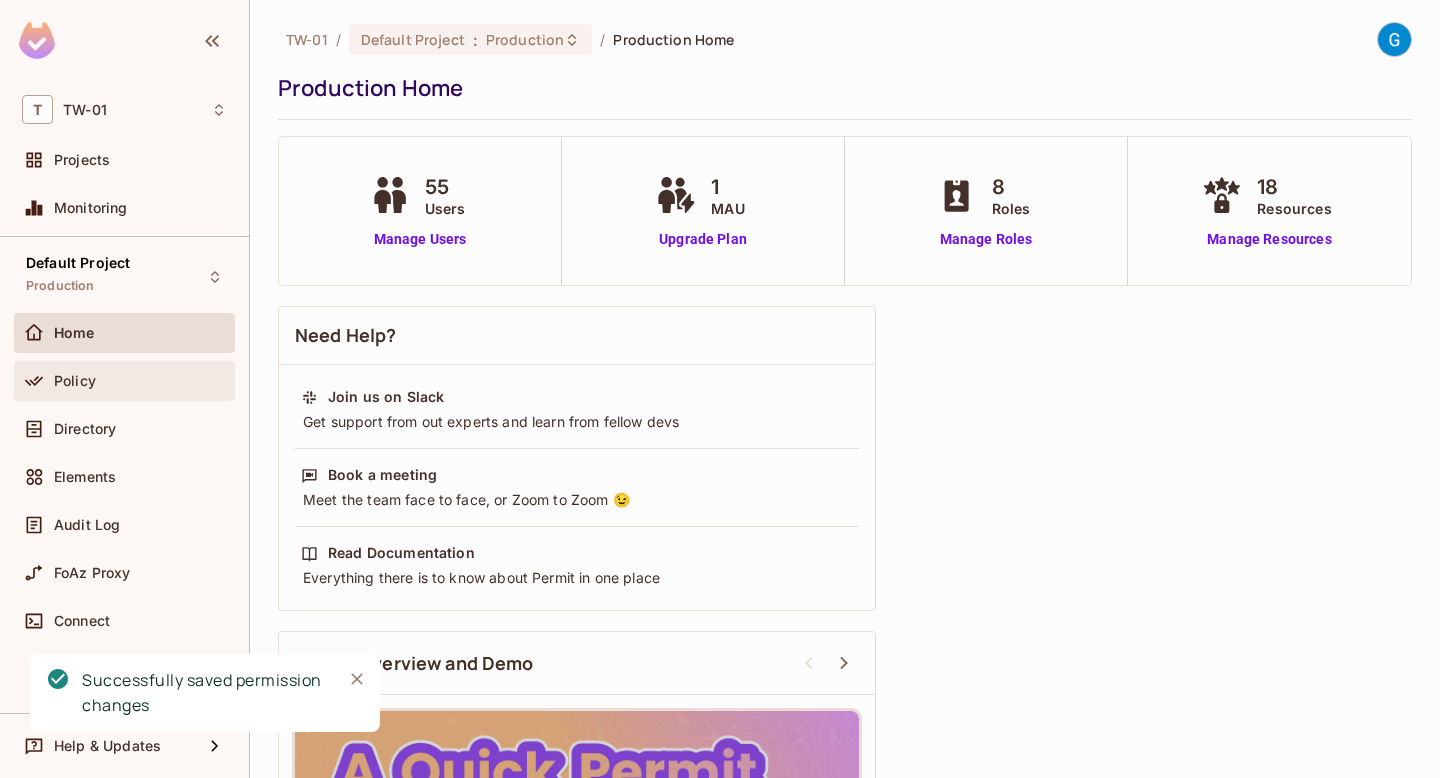 click on "Policy" at bounding box center (140, 381) 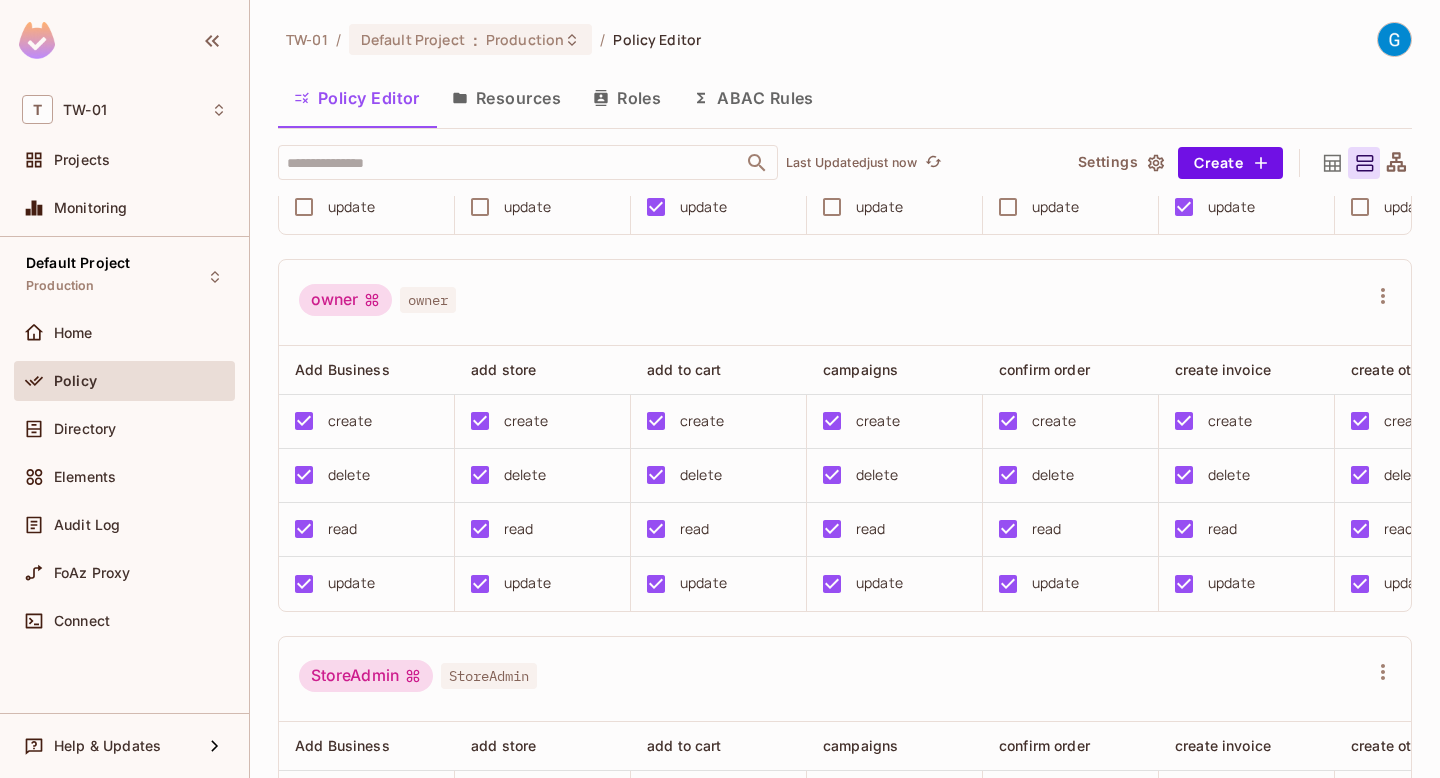 scroll, scrollTop: 1474, scrollLeft: 0, axis: vertical 